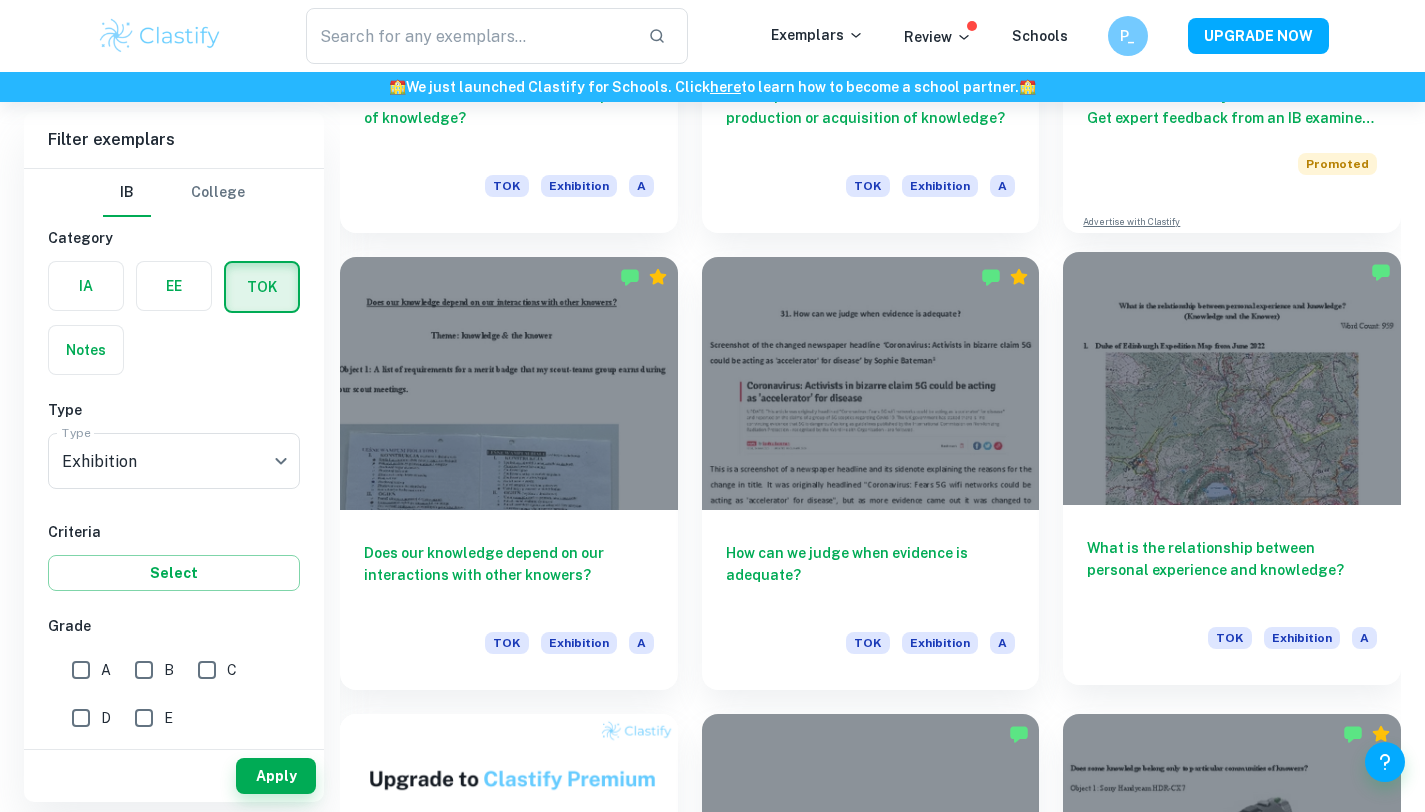 scroll, scrollTop: 898, scrollLeft: 0, axis: vertical 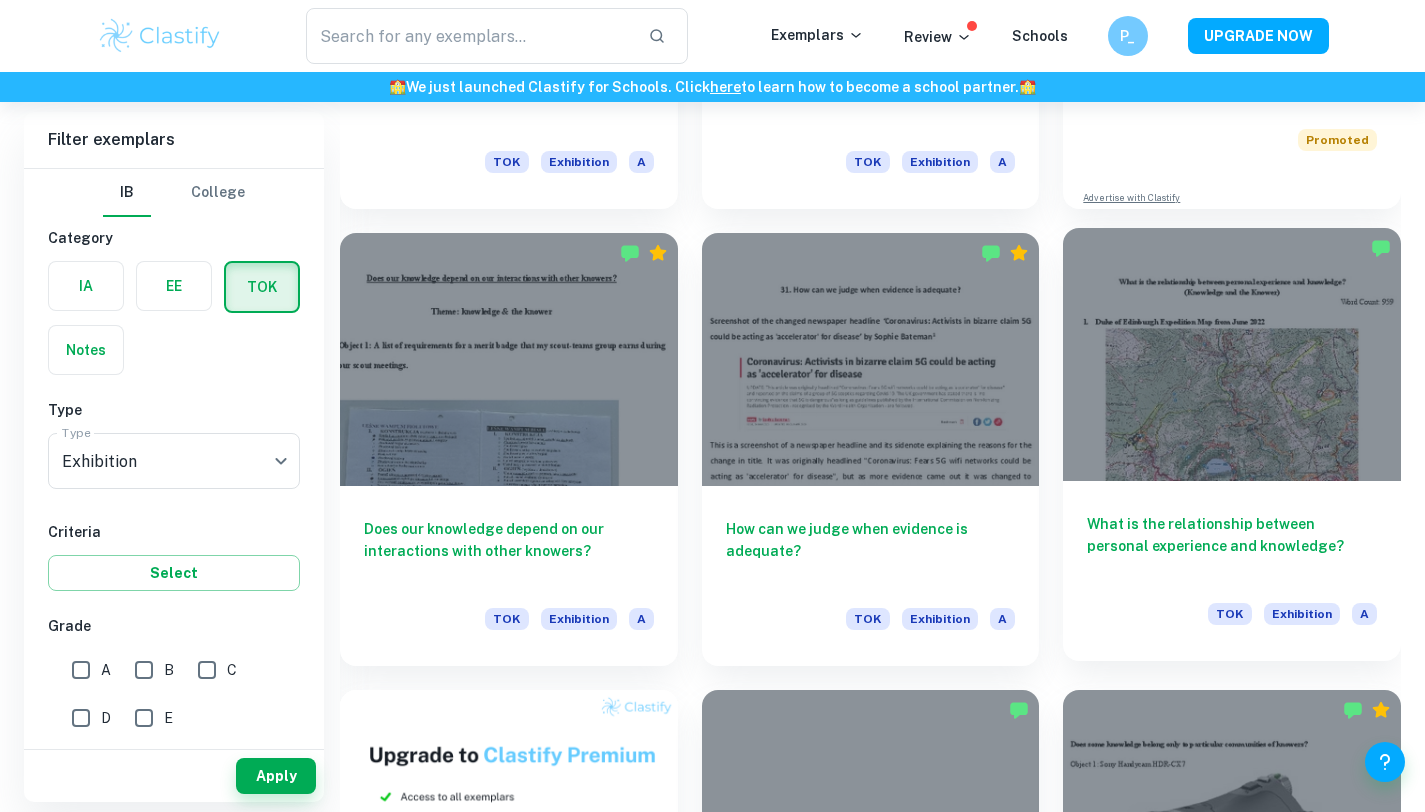 click at bounding box center (1232, 354) 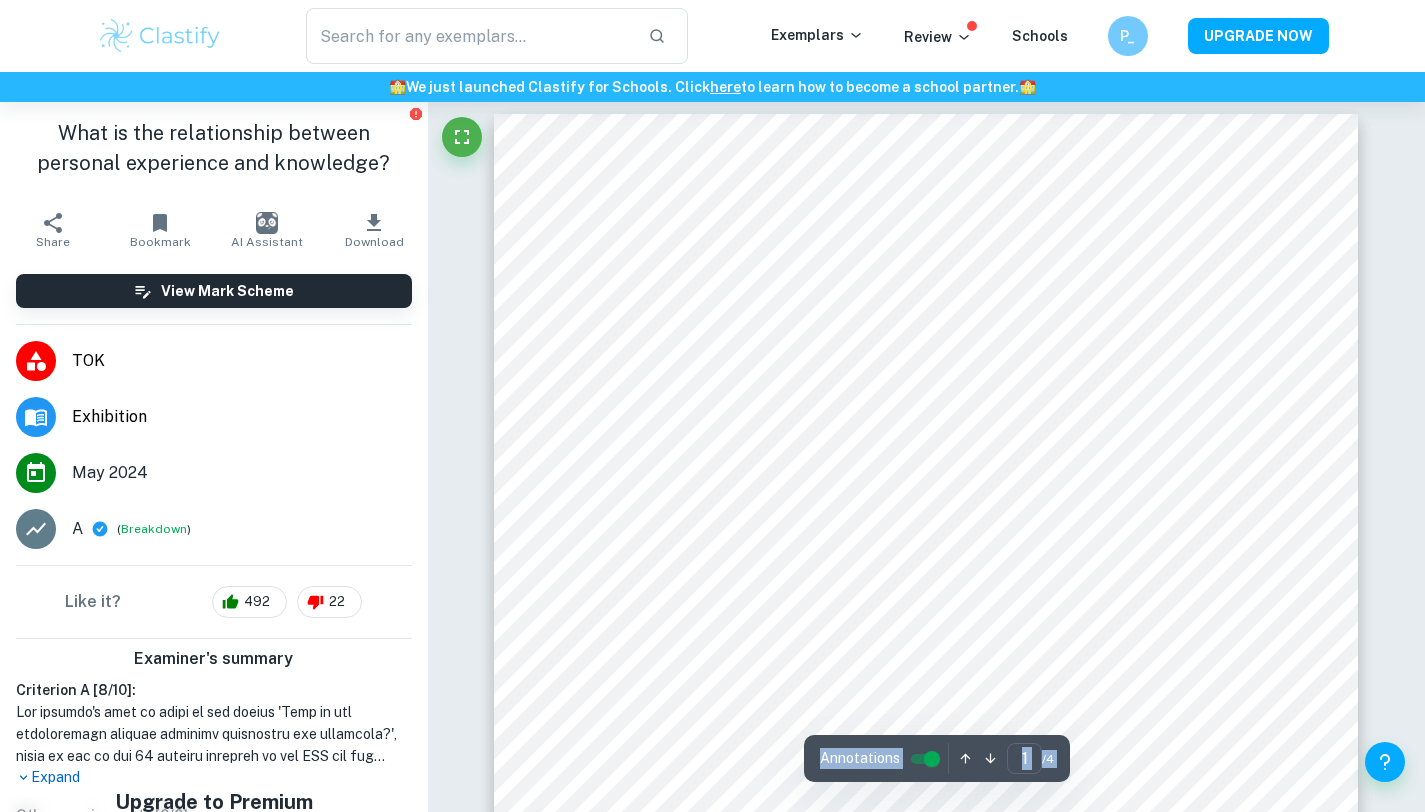 scroll, scrollTop: 0, scrollLeft: 0, axis: both 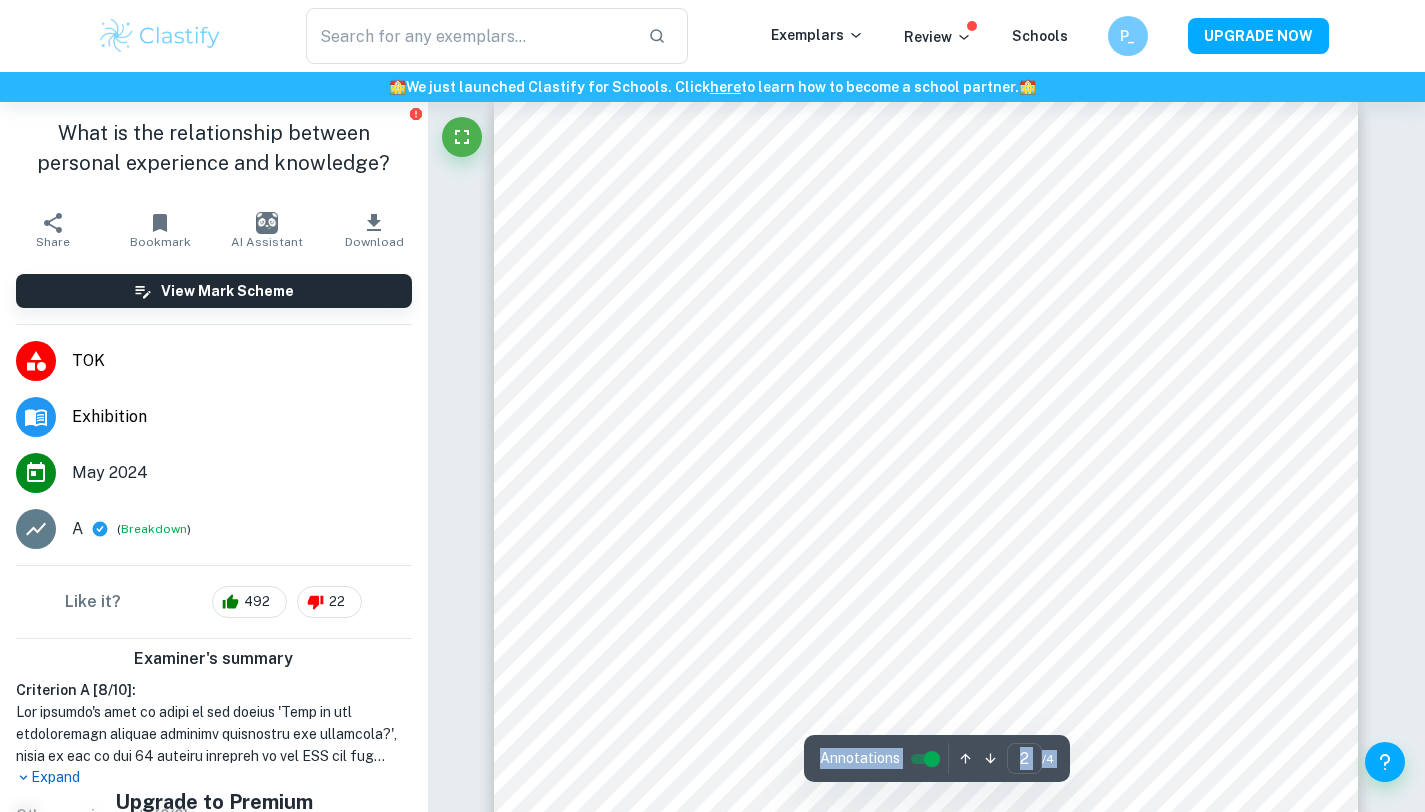 type on "1" 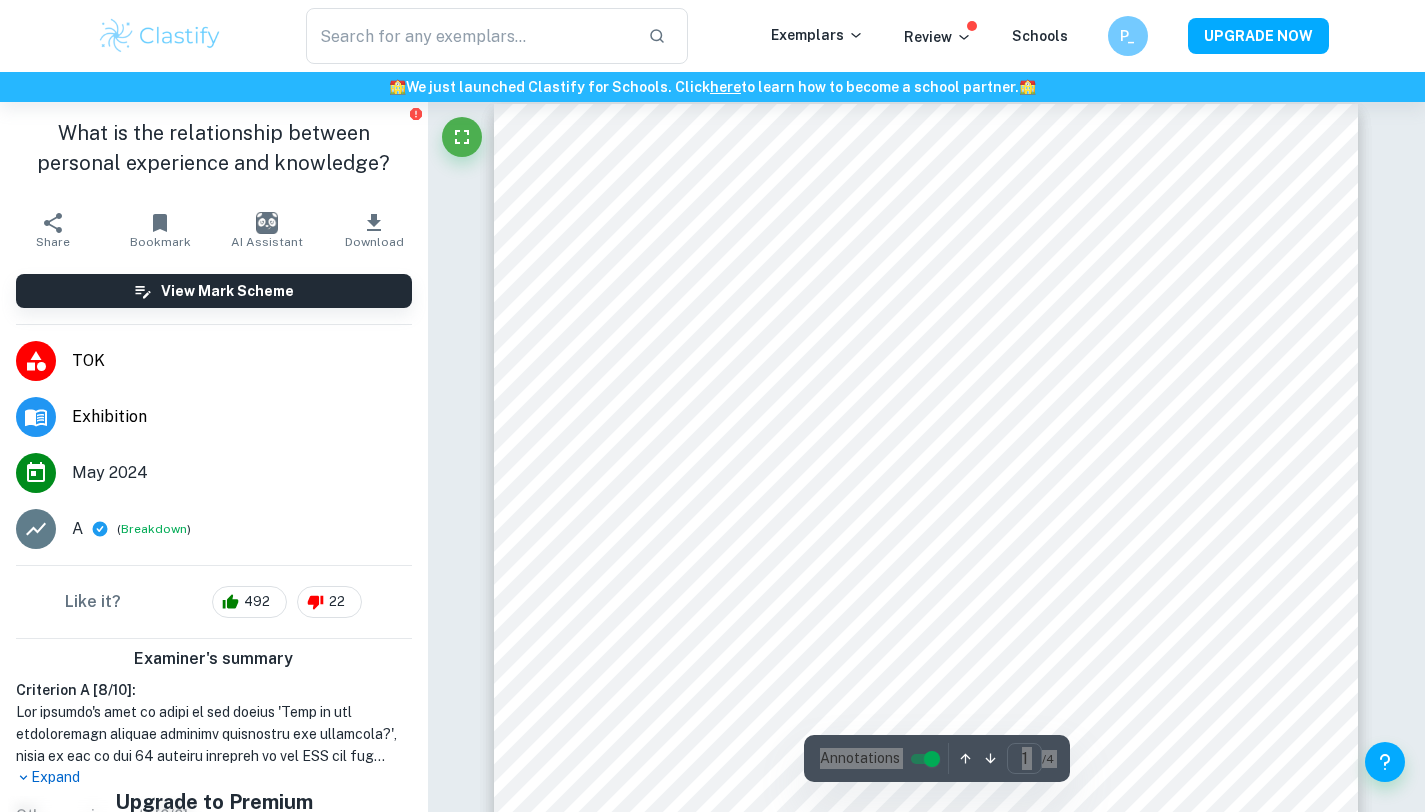 scroll, scrollTop: 33, scrollLeft: 0, axis: vertical 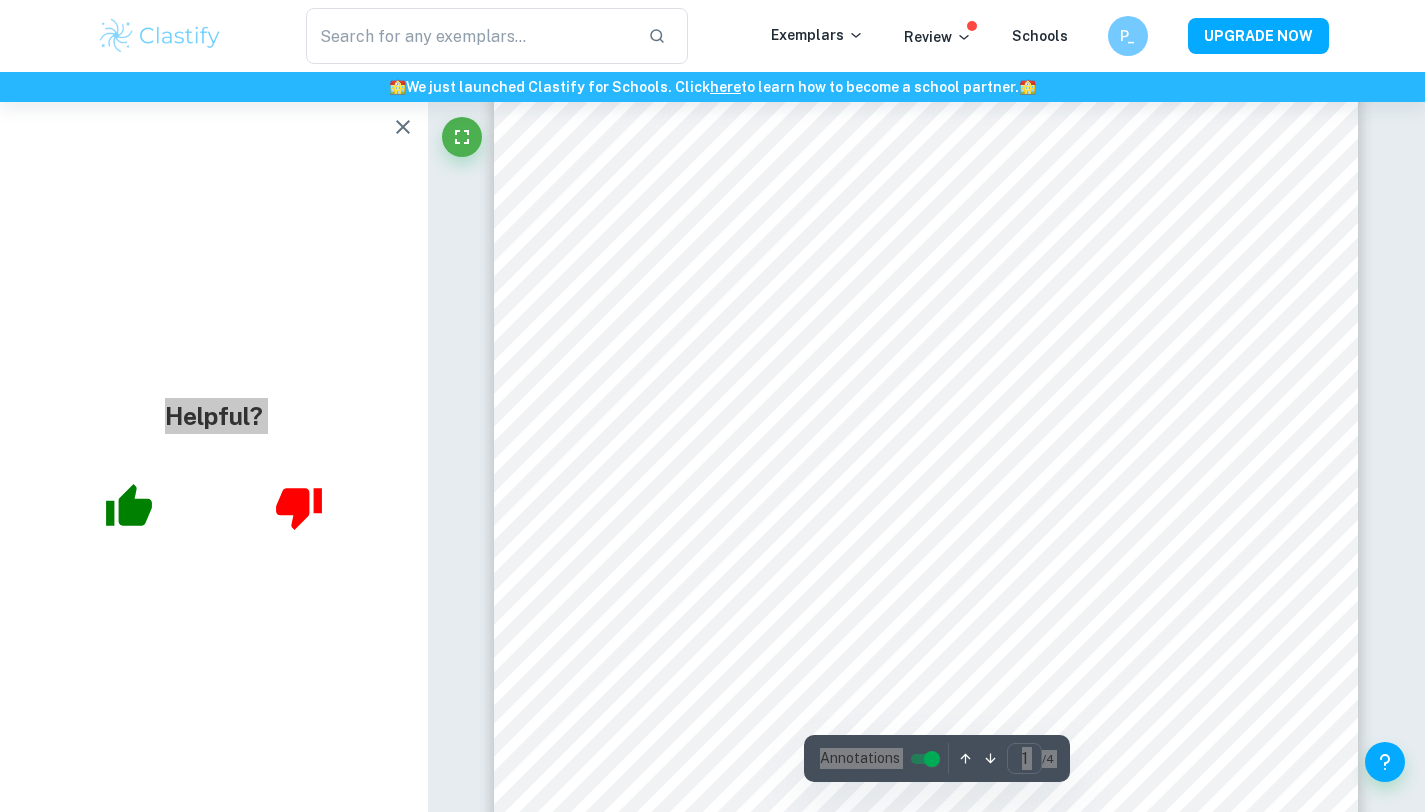 drag, startPoint x: 1222, startPoint y: 263, endPoint x: 787, endPoint y: 0, distance: 508.3247 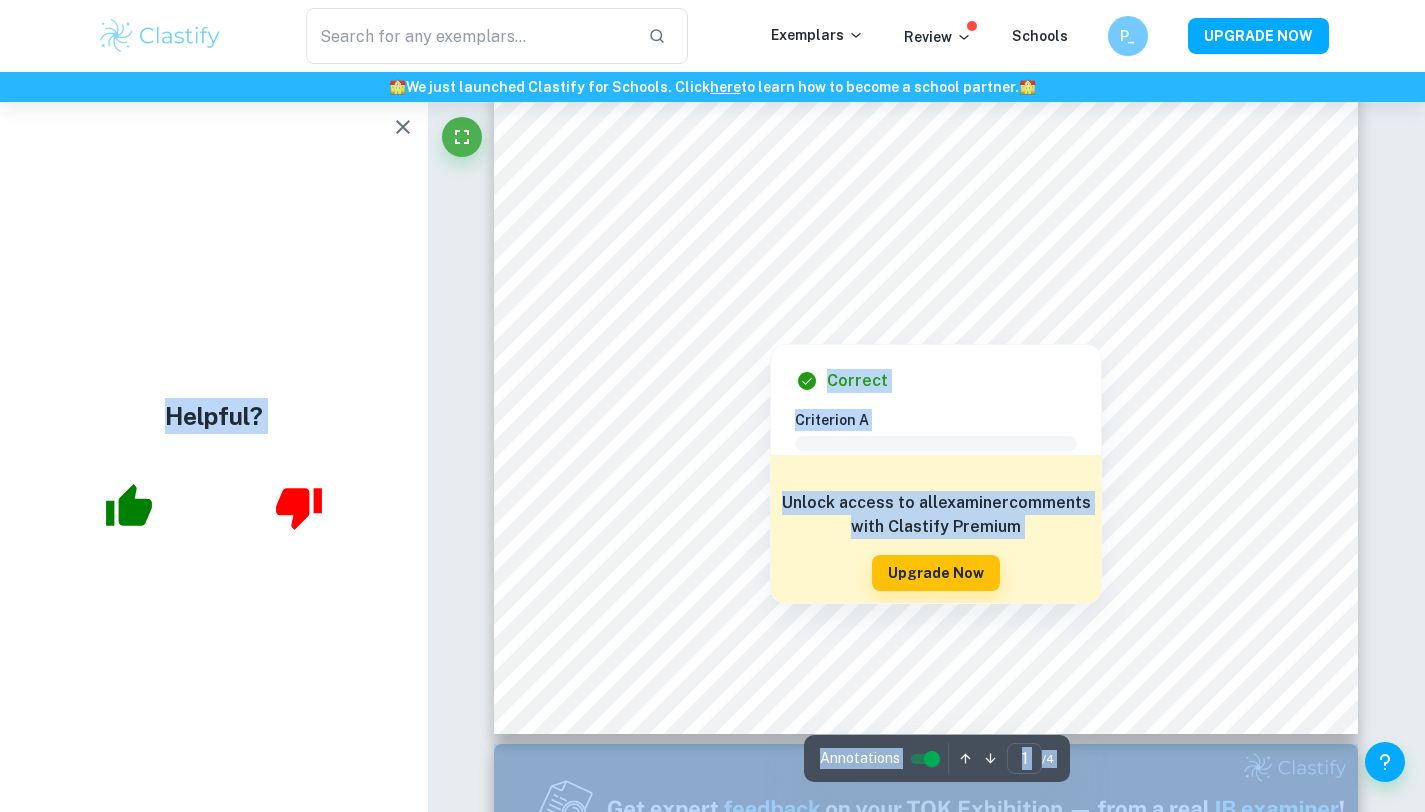 scroll, scrollTop: 522, scrollLeft: 0, axis: vertical 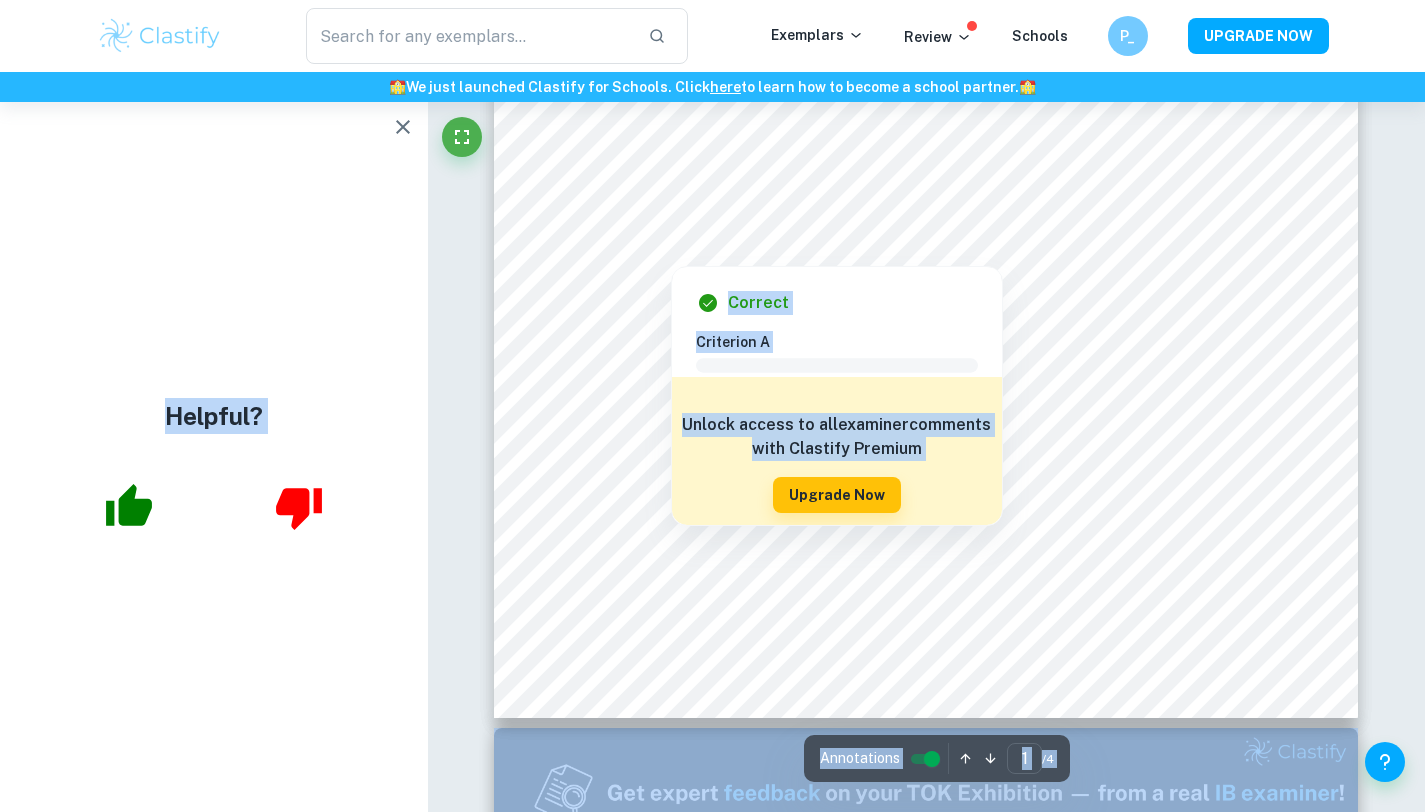 click at bounding box center [917, 233] 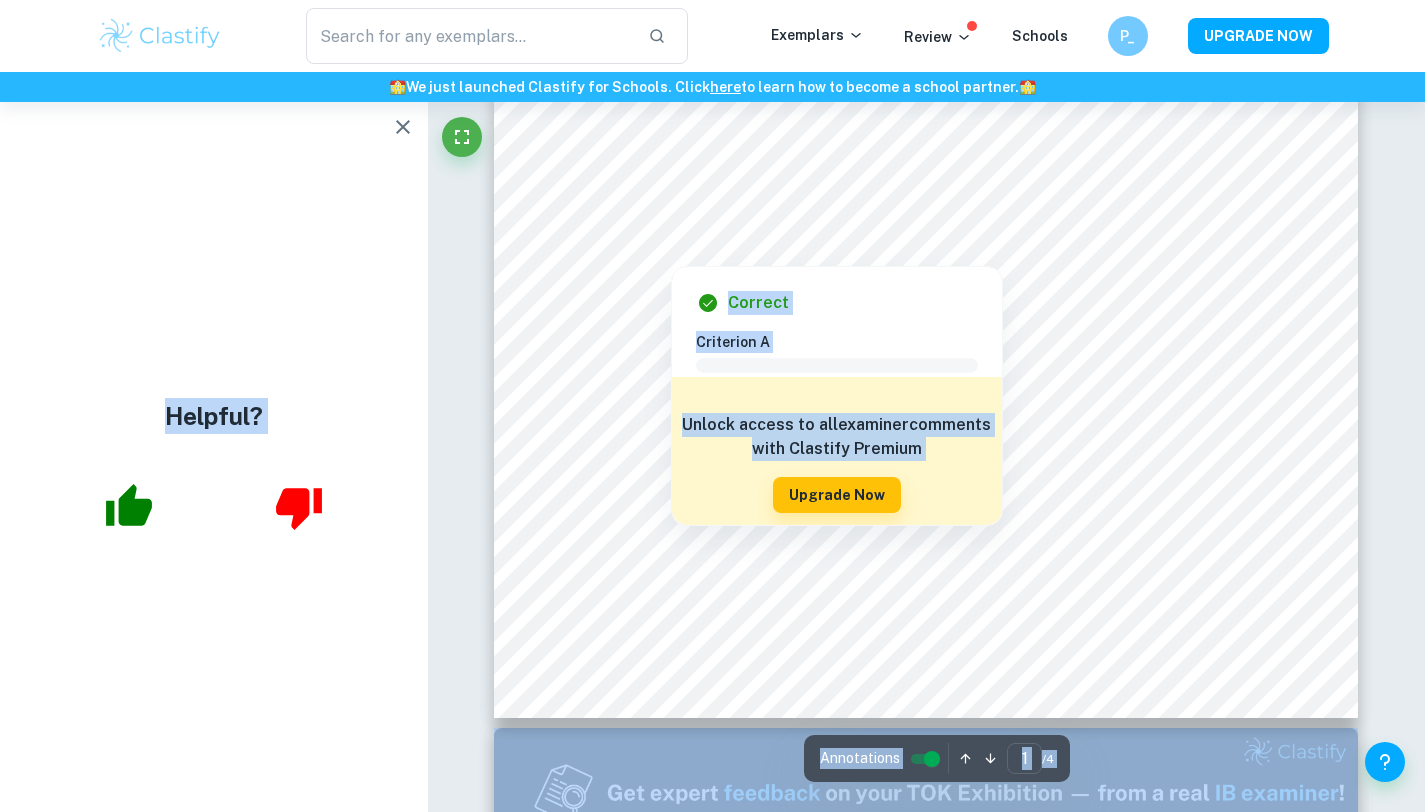 scroll, scrollTop: 442, scrollLeft: 0, axis: vertical 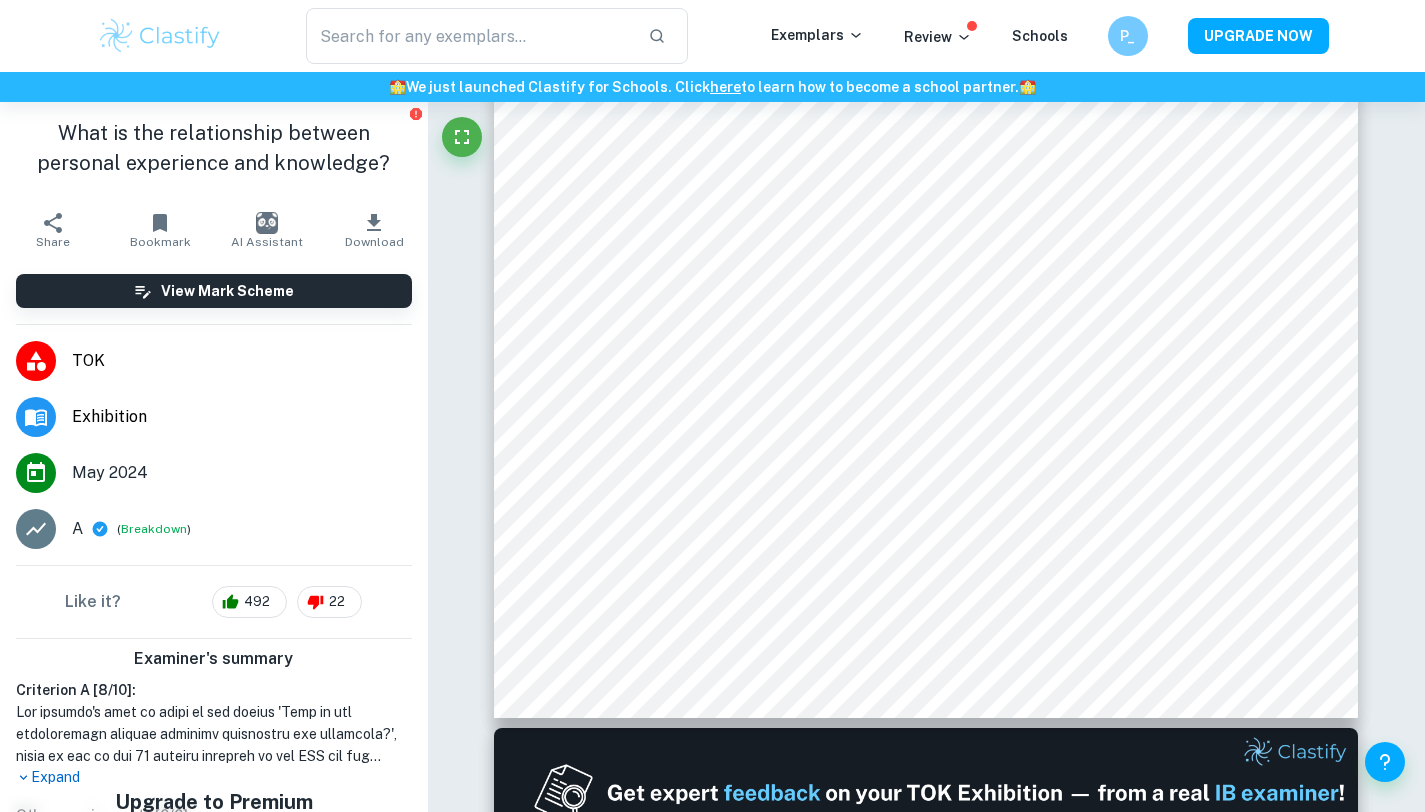 click at bounding box center [160, 36] 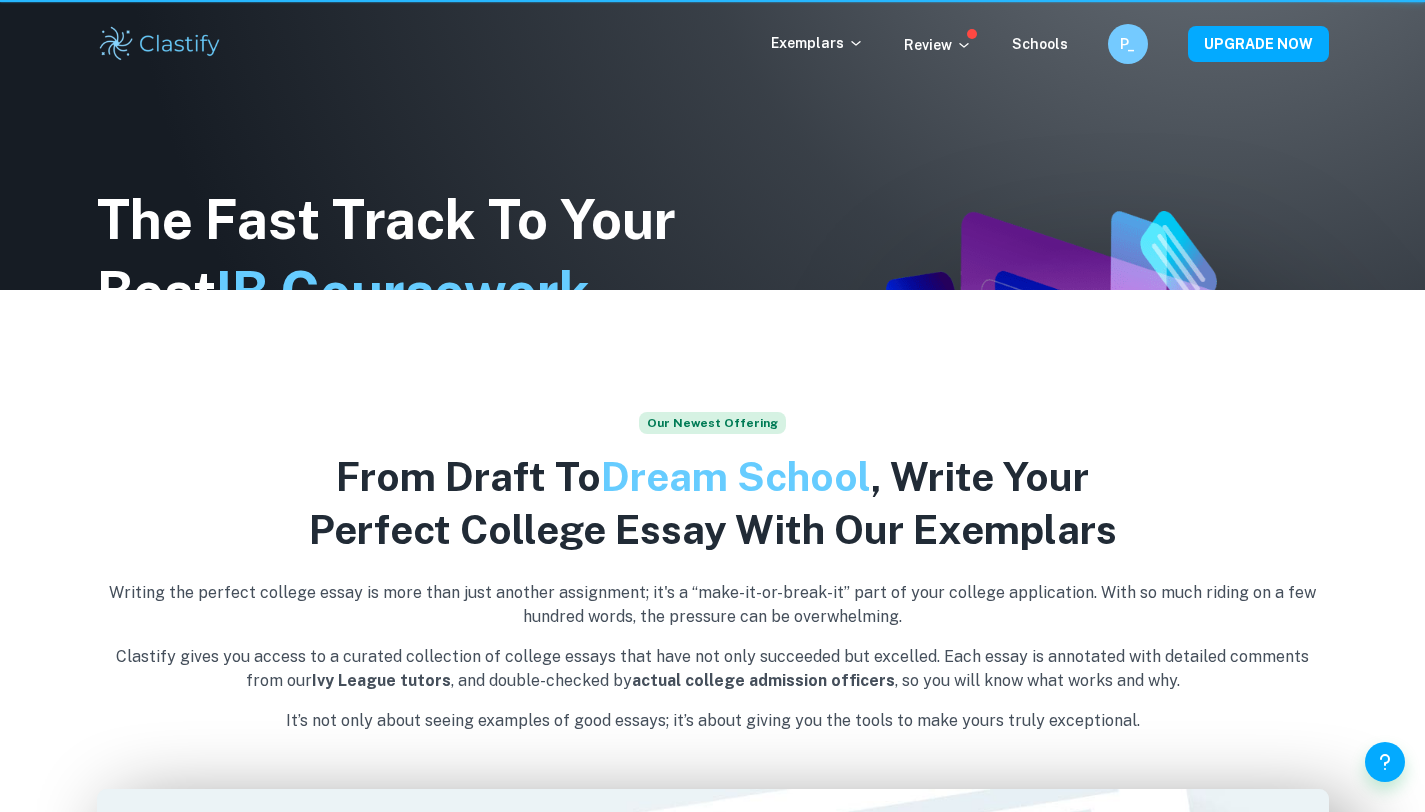 scroll, scrollTop: 0, scrollLeft: 0, axis: both 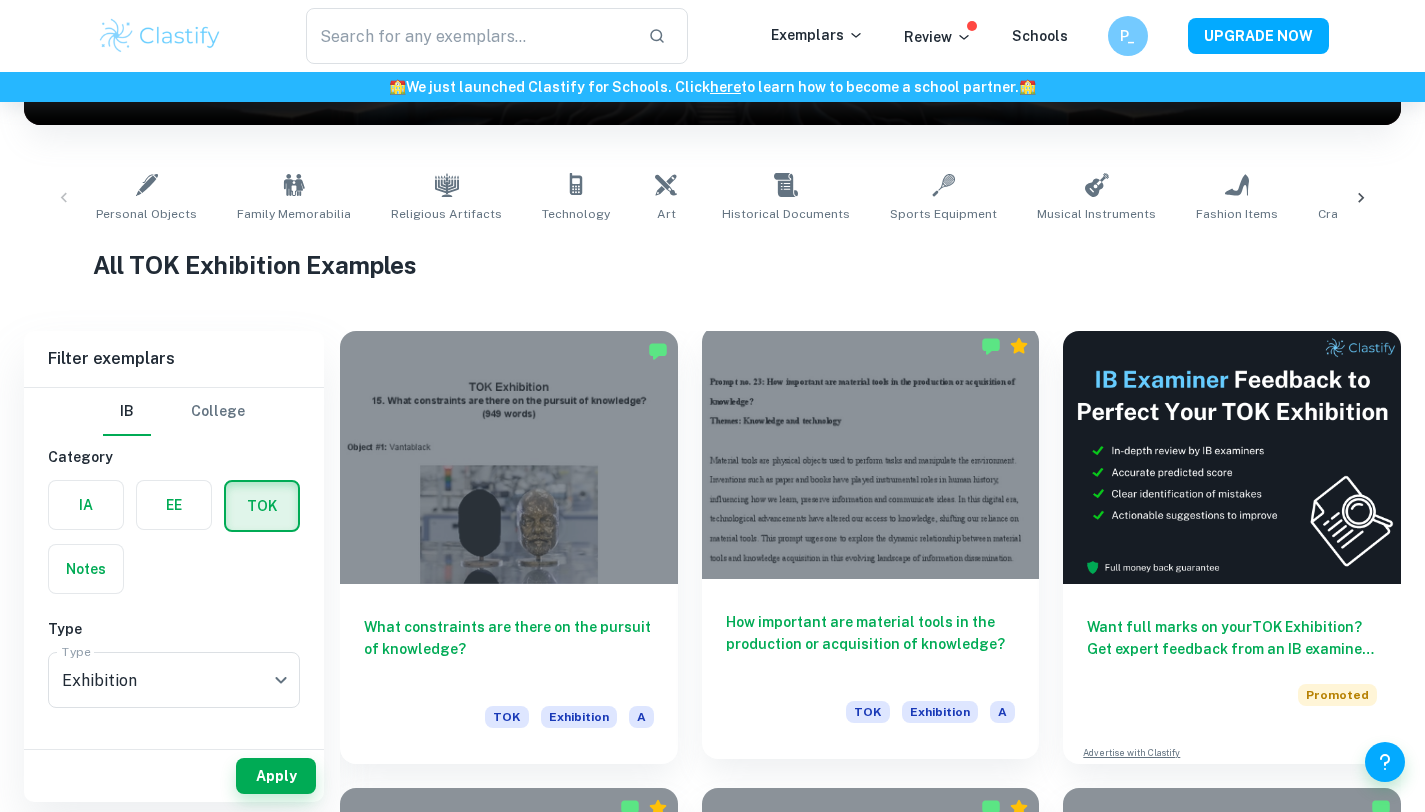 click at bounding box center (871, 452) 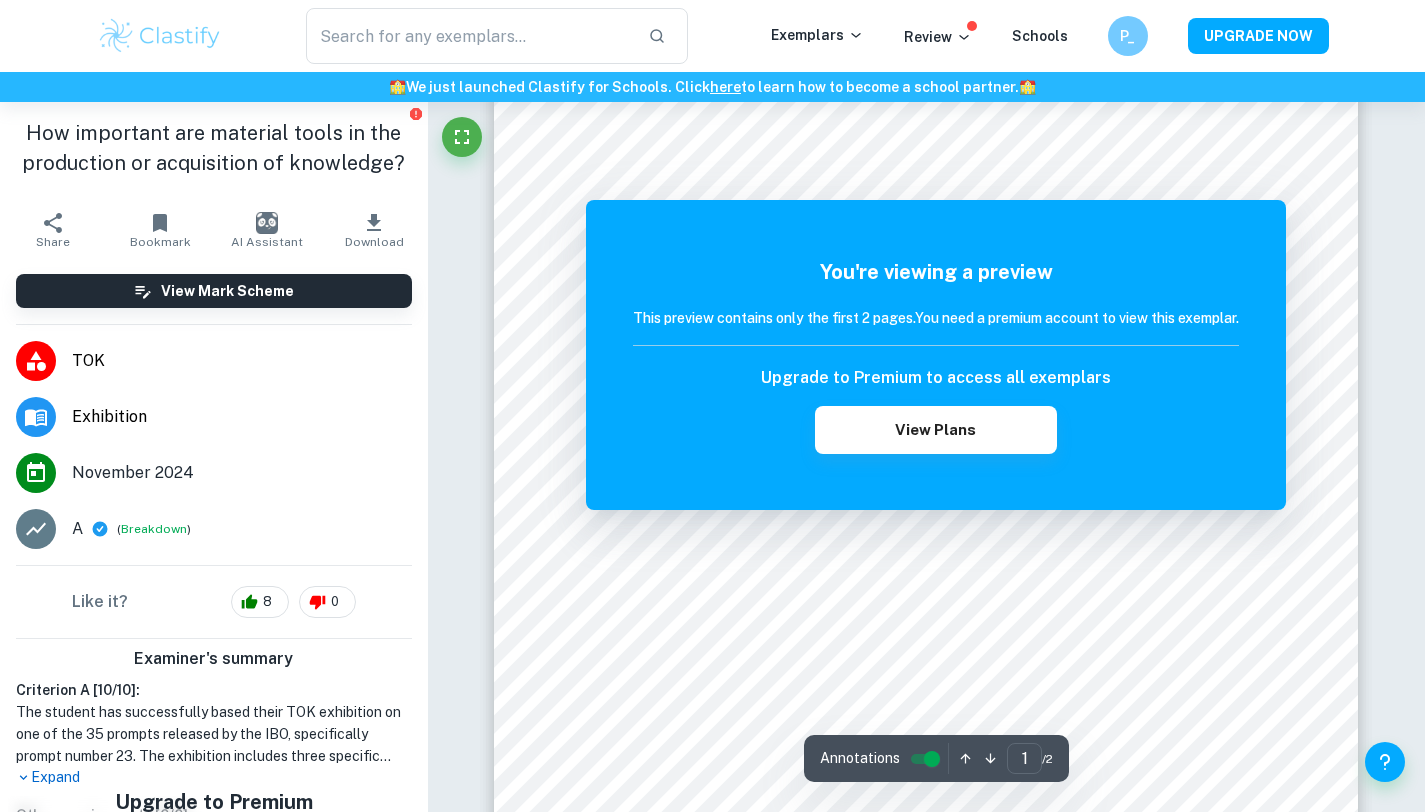 scroll, scrollTop: 0, scrollLeft: 0, axis: both 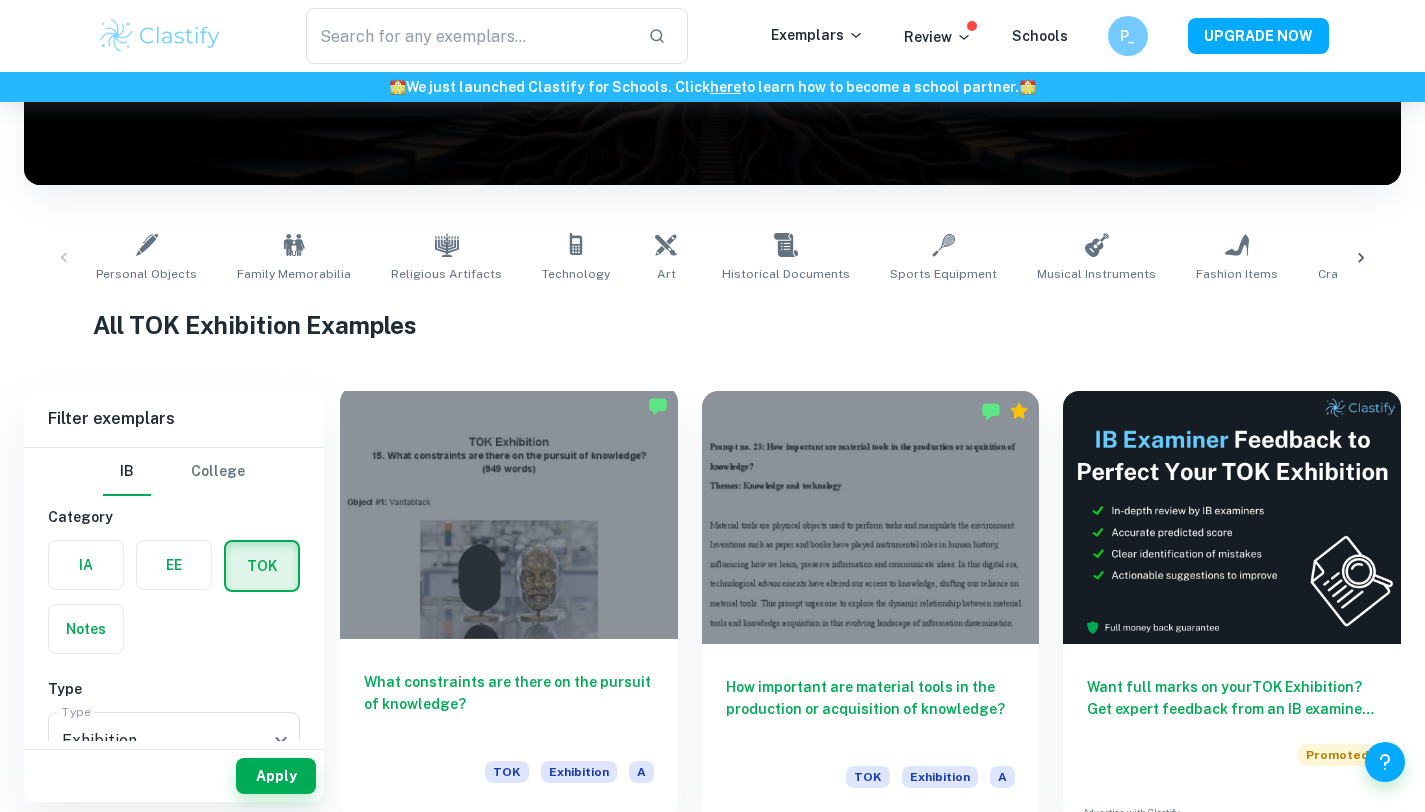click at bounding box center [509, 512] 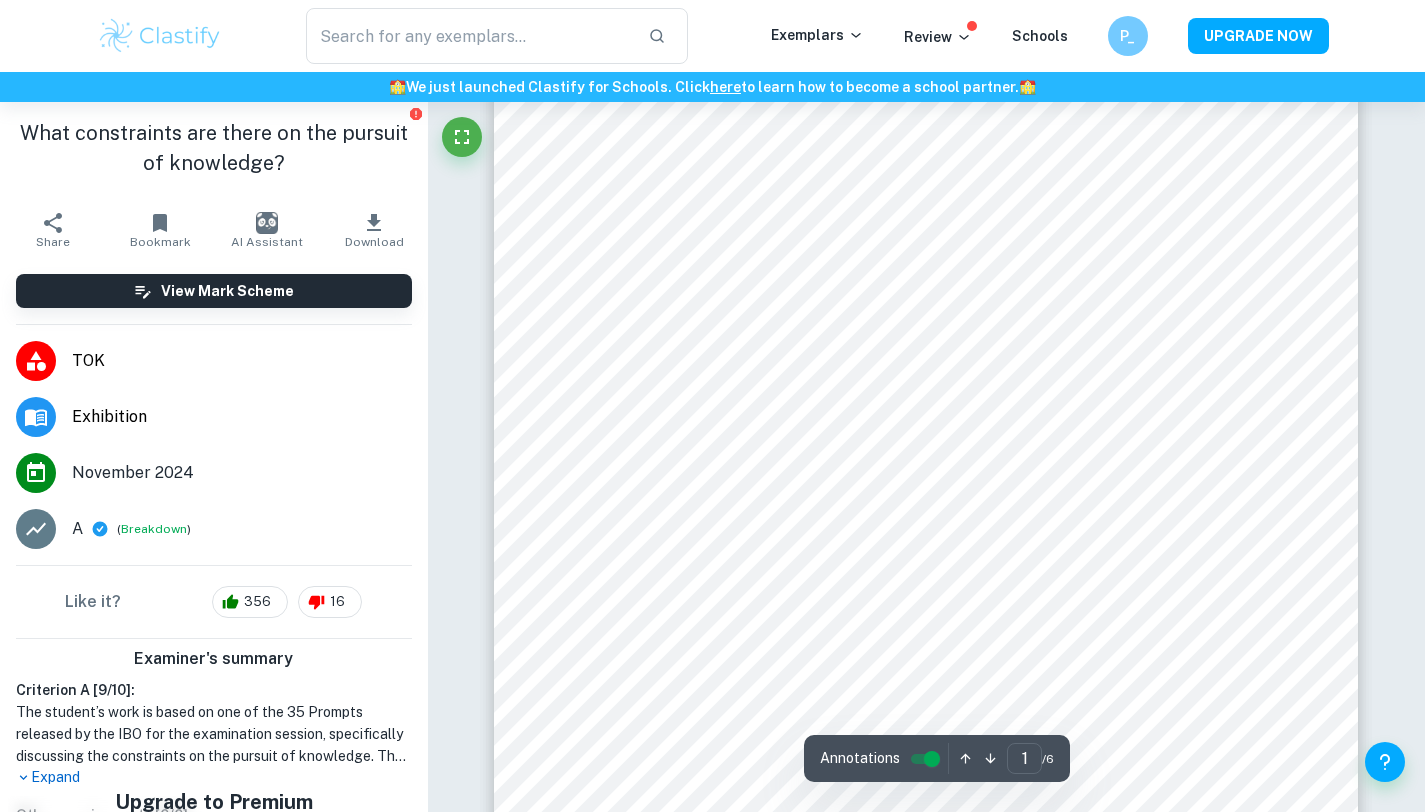 scroll, scrollTop: 121, scrollLeft: 0, axis: vertical 